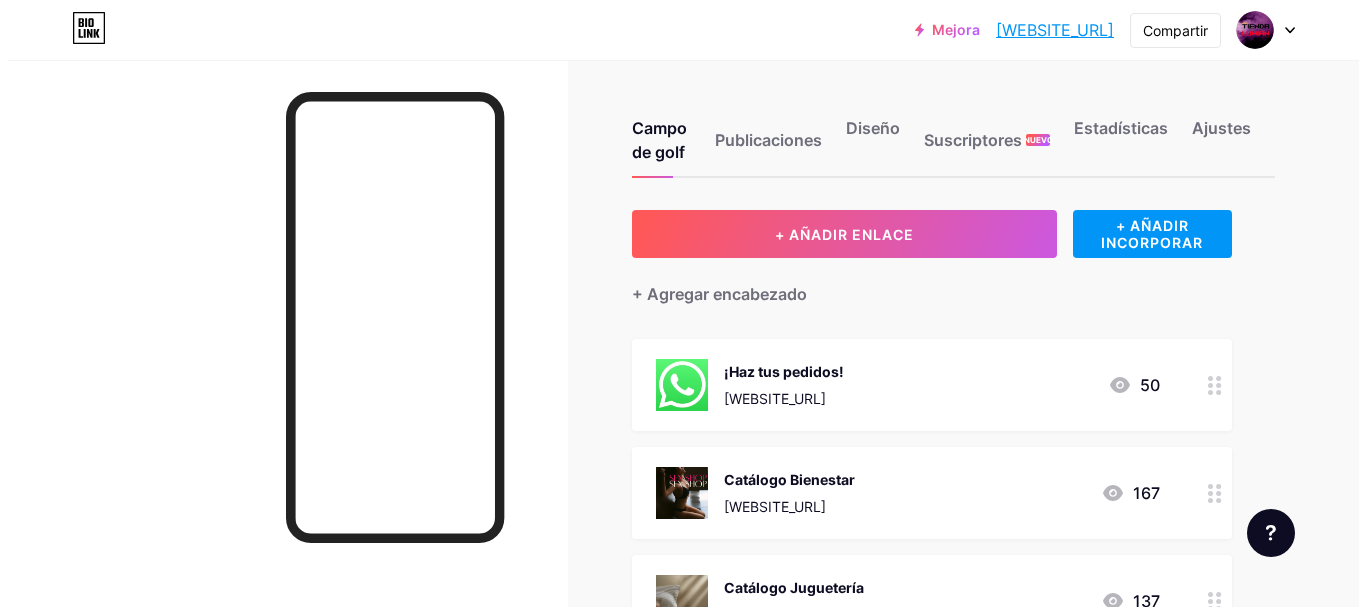 scroll, scrollTop: 278, scrollLeft: 0, axis: vertical 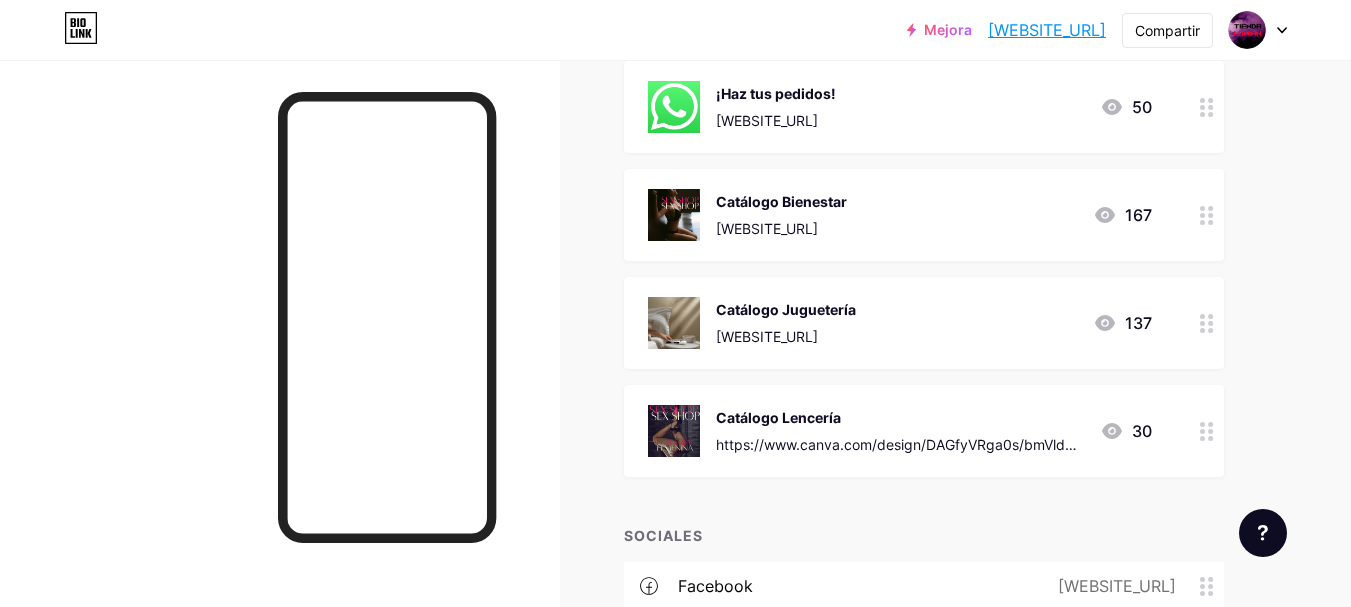 click 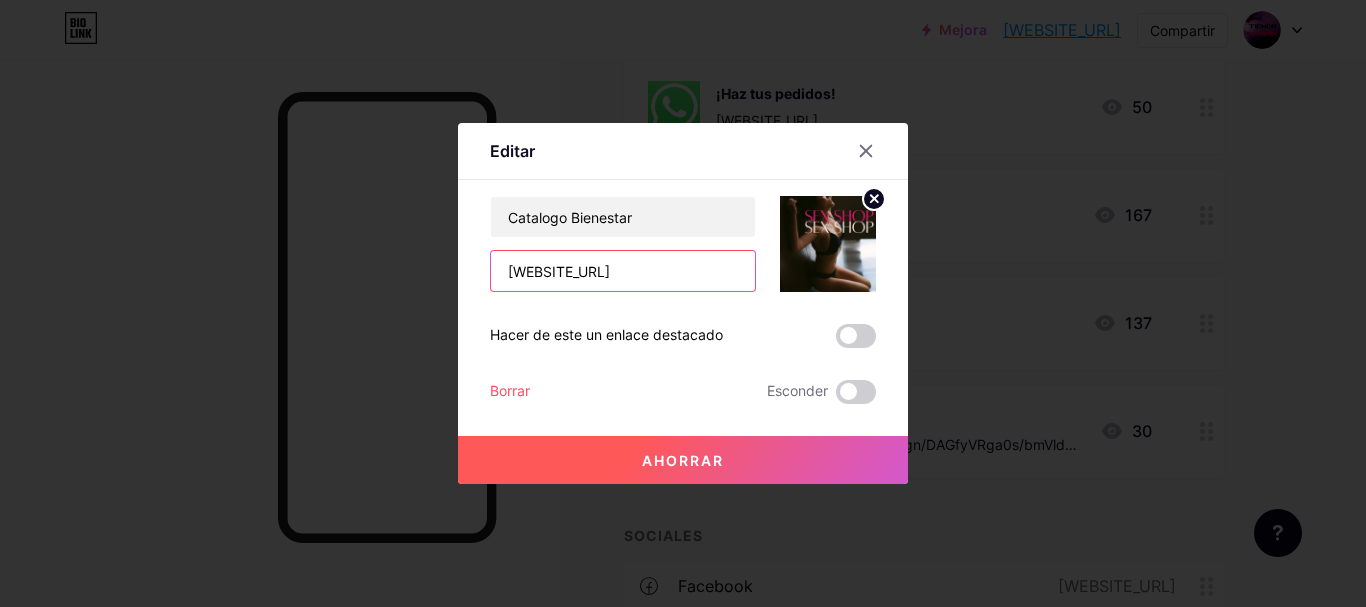 click on "[WEBSITE_URL]" at bounding box center [623, 271] 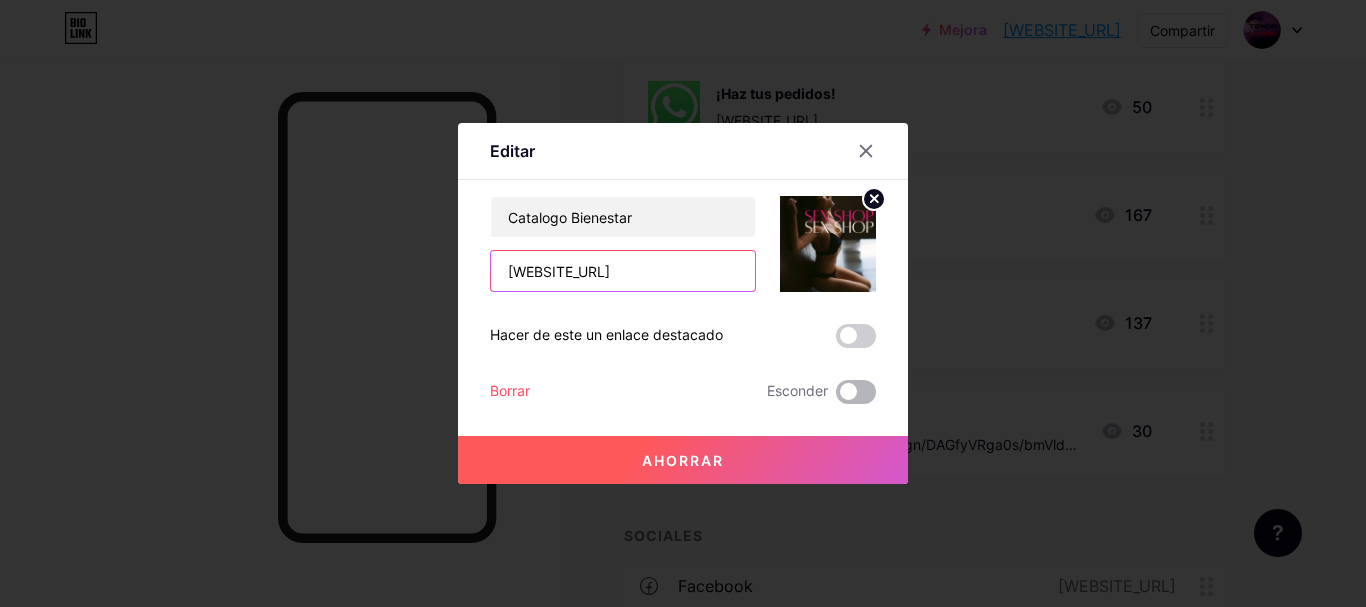 drag, startPoint x: 589, startPoint y: 265, endPoint x: 858, endPoint y: 395, distance: 298.7658 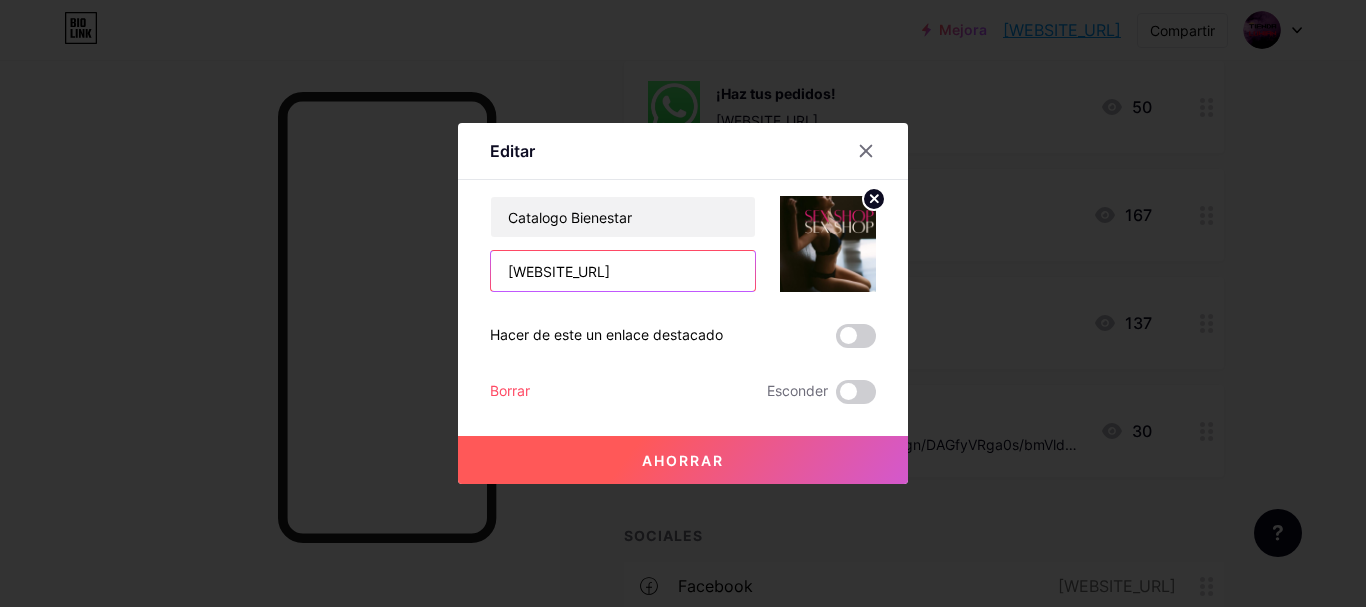 type on "[WEBSITE_URL]" 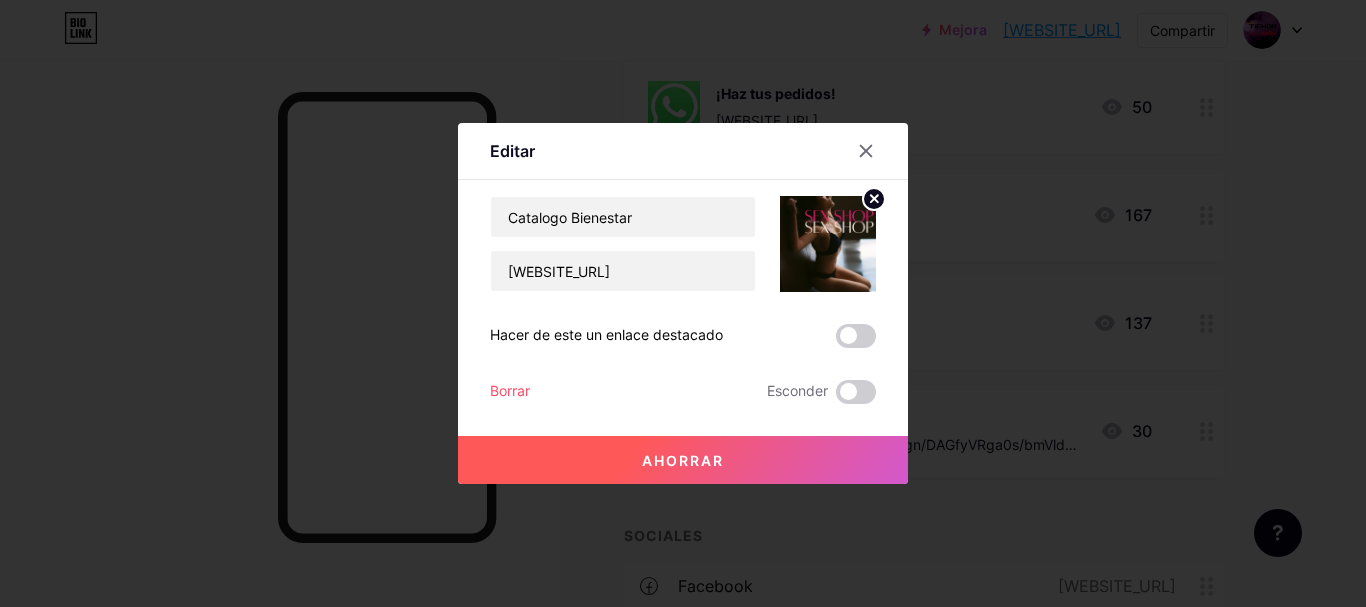 click on "Ahorrar" at bounding box center [683, 460] 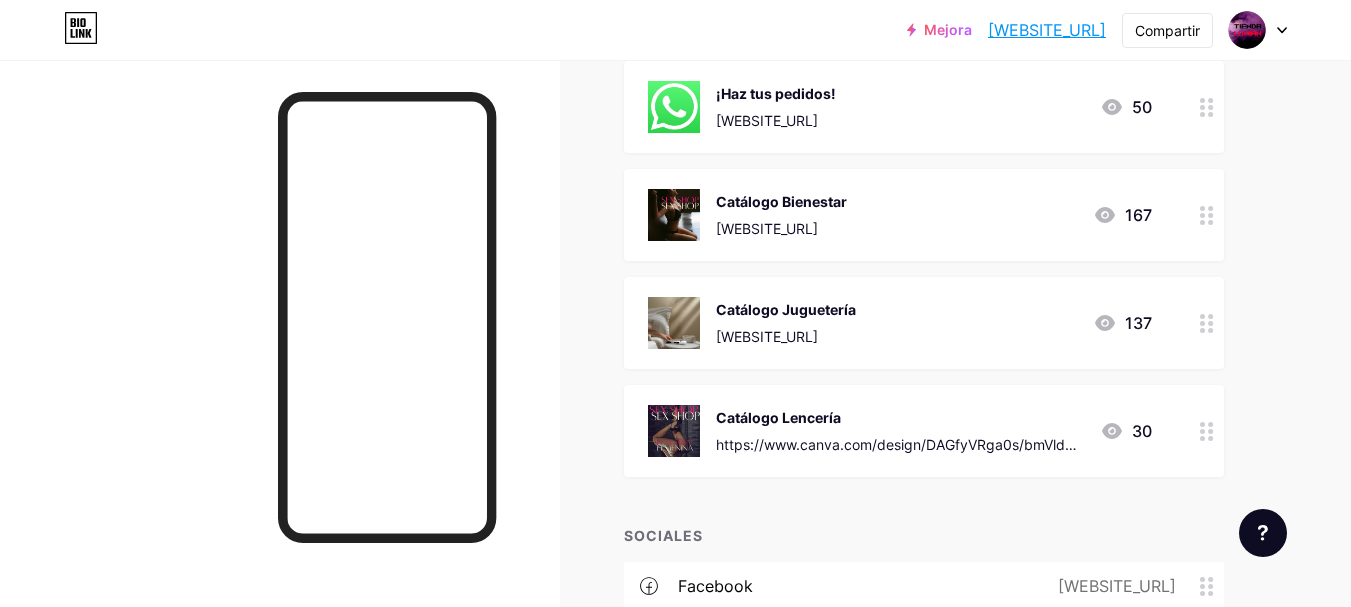 click 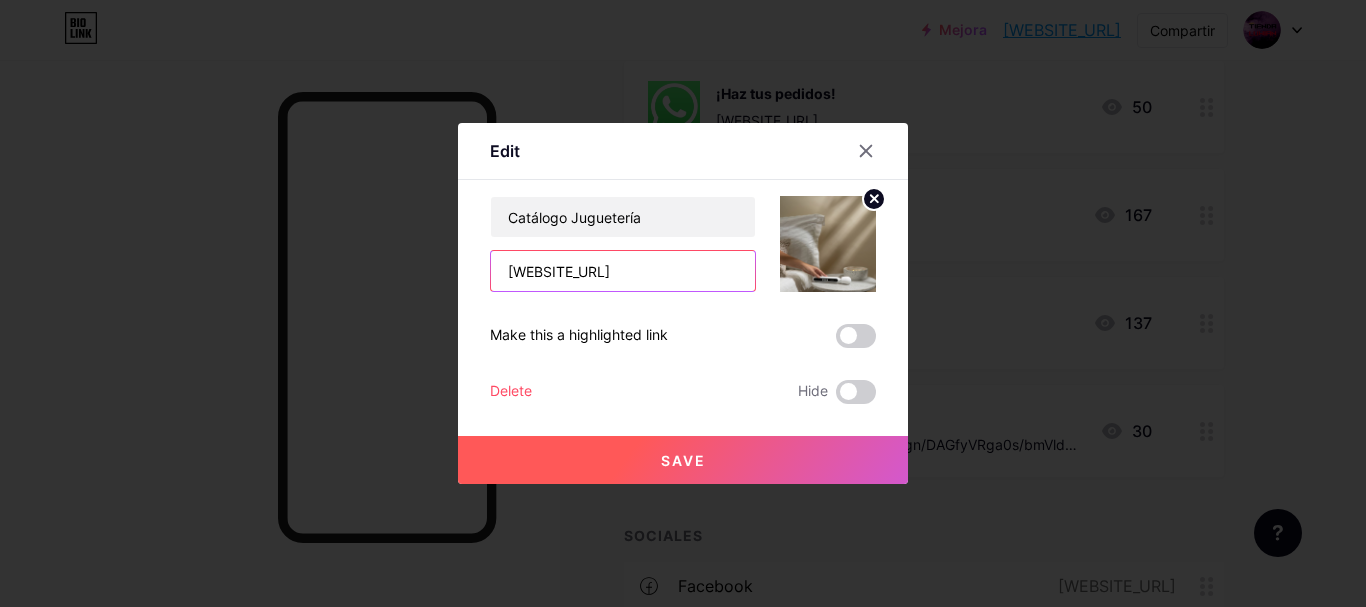 click on "[WEBSITE_URL]" at bounding box center (623, 271) 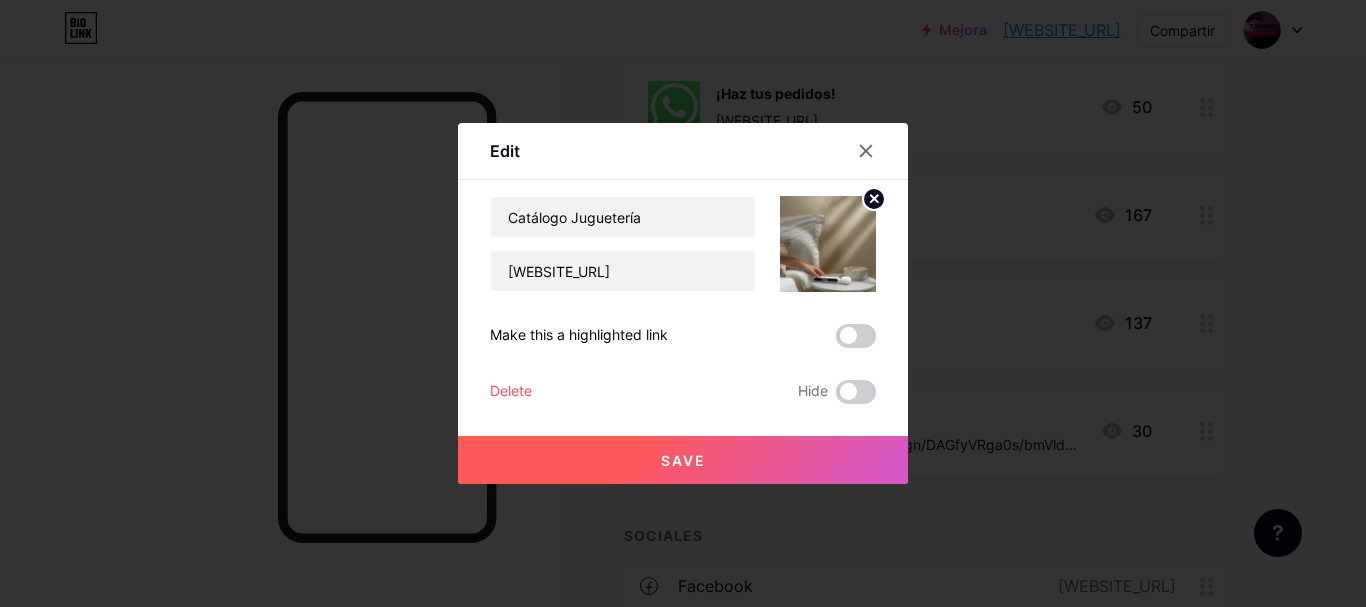 click on "Save" at bounding box center [683, 460] 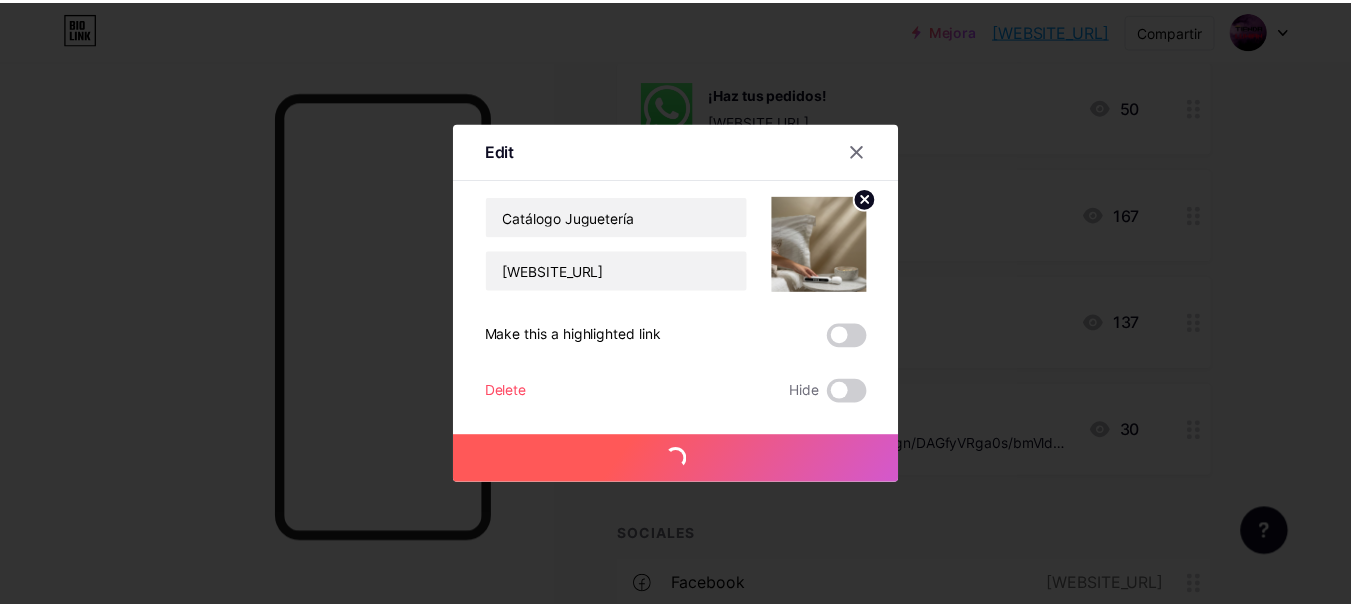 scroll, scrollTop: 0, scrollLeft: 0, axis: both 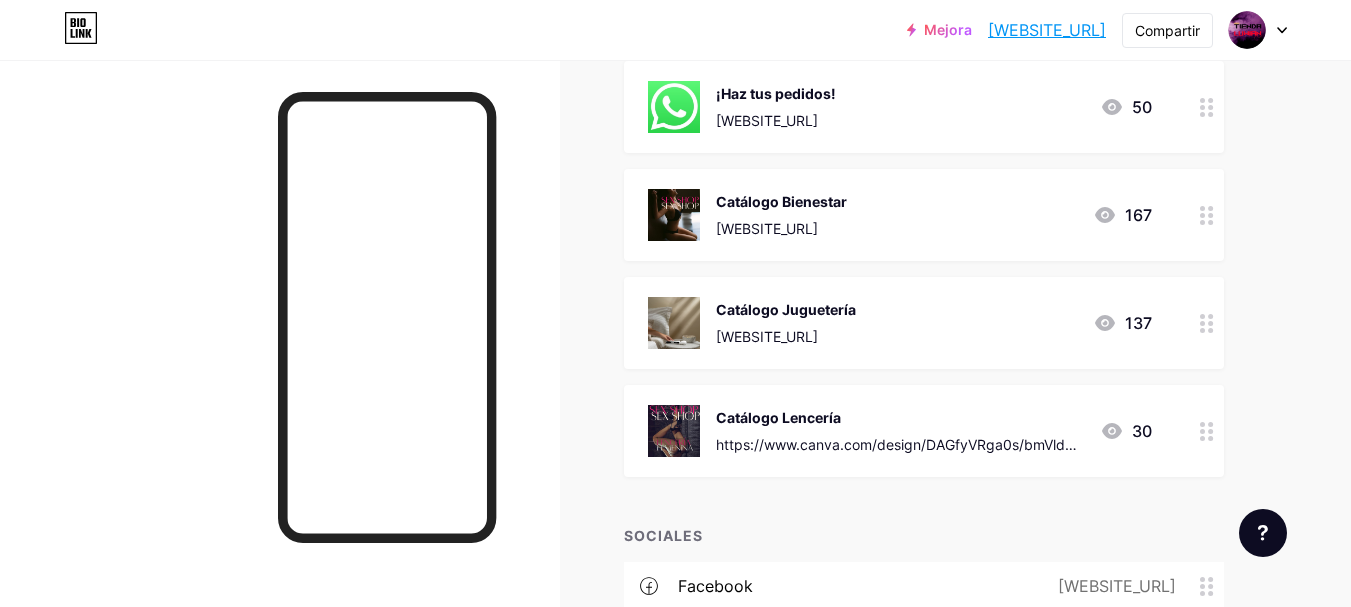 click on "+ AÑADIR ENLACE     + AÑADIR INCORPORAR
+ Agregar encabezado
¡Haz tus pedidos!
[WEBSITE_URL]
50
Catálogo Bienestar
[WEBSITE_URL]
167
Catálogo Juguetería
[WEBSITE_URL]
137
Catálogo Lencería
30
SOCIALES
Facebook
[WEBSITE_URL]" at bounding box center (924, 361) 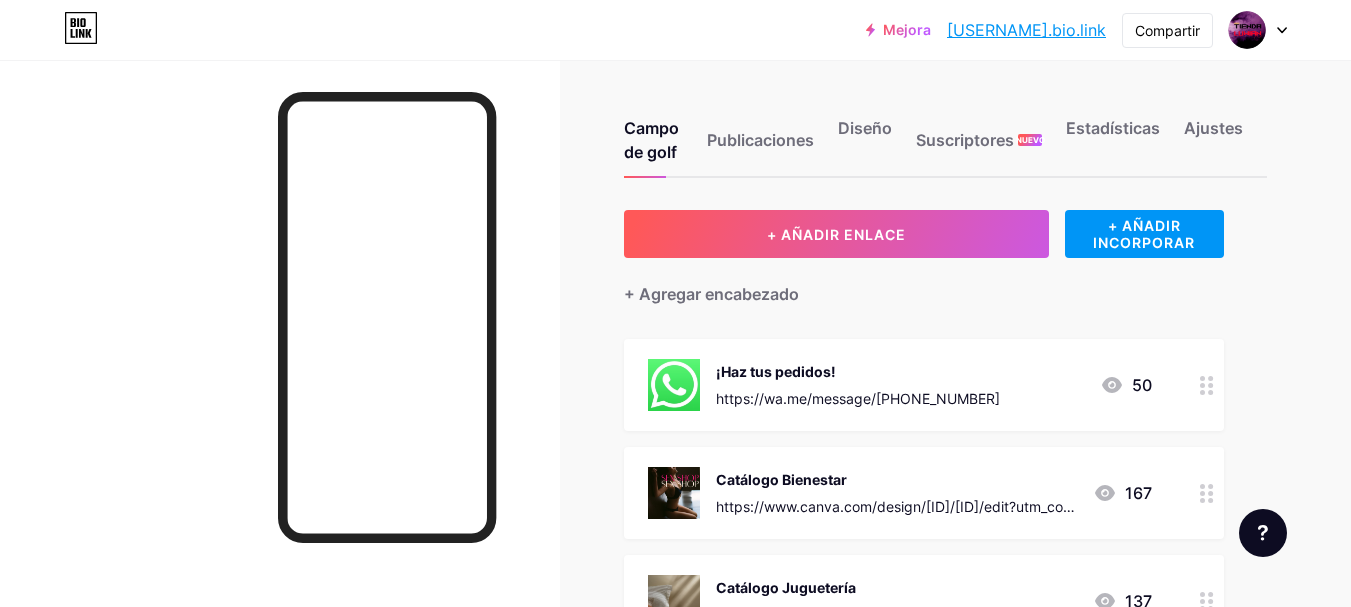 scroll, scrollTop: 0, scrollLeft: 0, axis: both 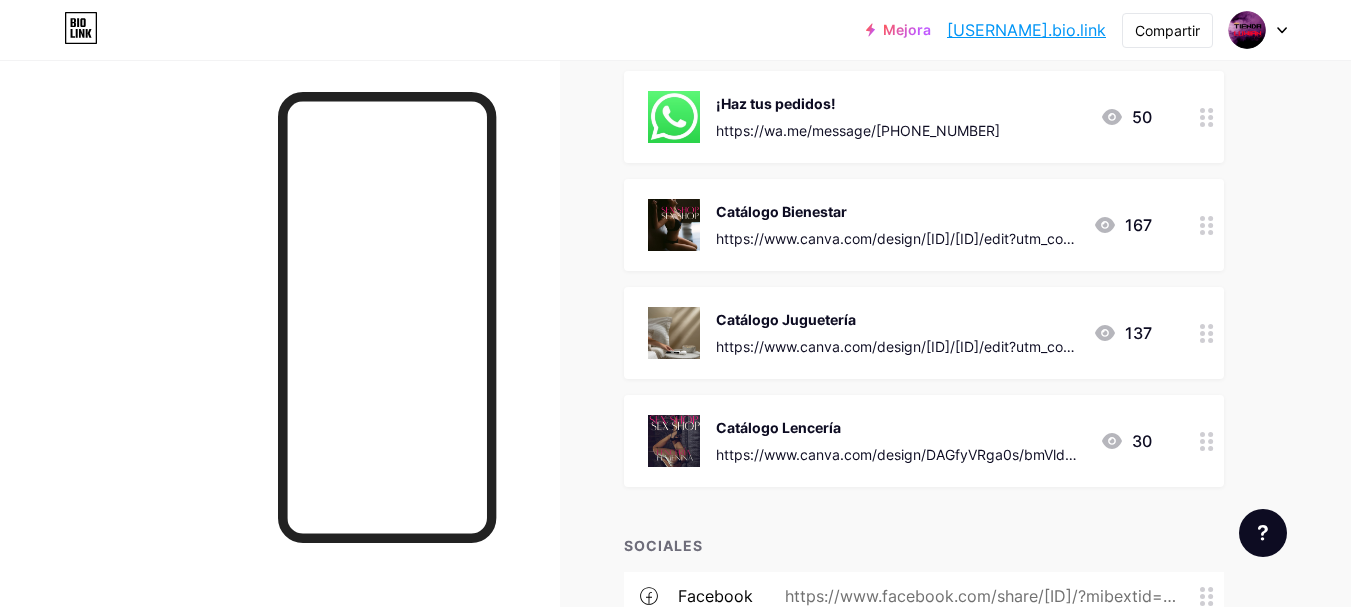 click 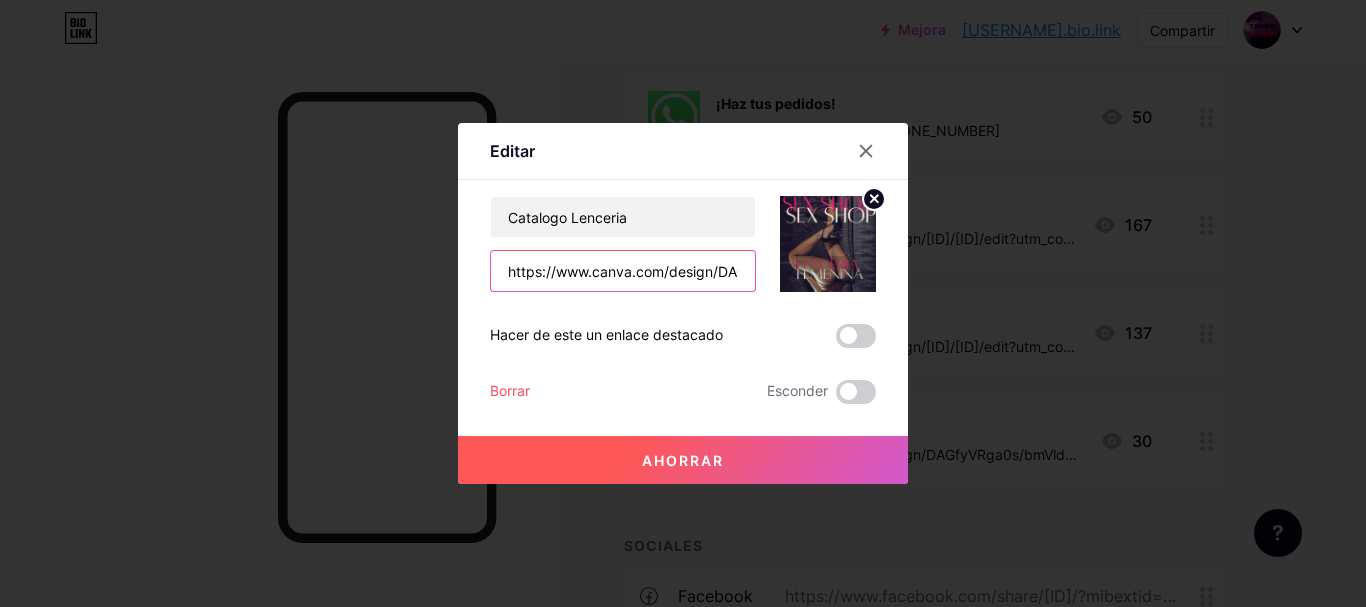 click on "https://www.canva.com/design/DAGfyVRga0s/bmVld0qeYs6q-f9kb_Brlw/view?utm_content=DAGfyVRga0s&utm_campaign=designshare&utm_medium=link2&utm_source=uniquelinks&utlId=he1841ae806" at bounding box center (623, 271) 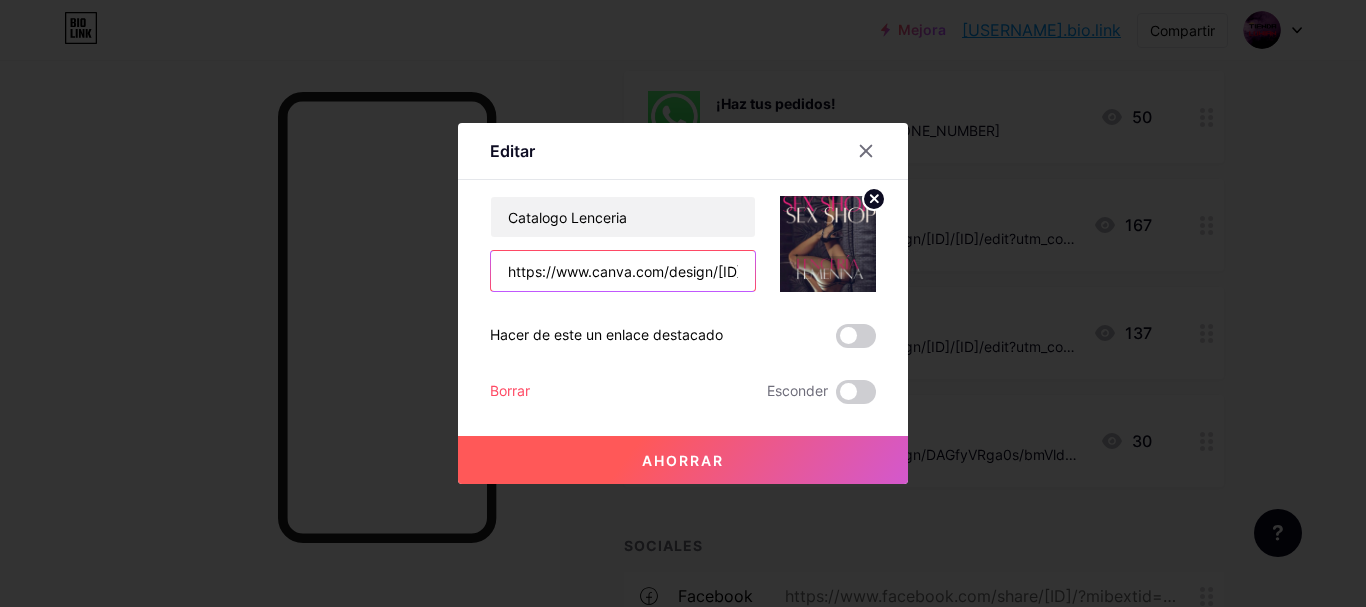 scroll, scrollTop: 0, scrollLeft: 1003, axis: horizontal 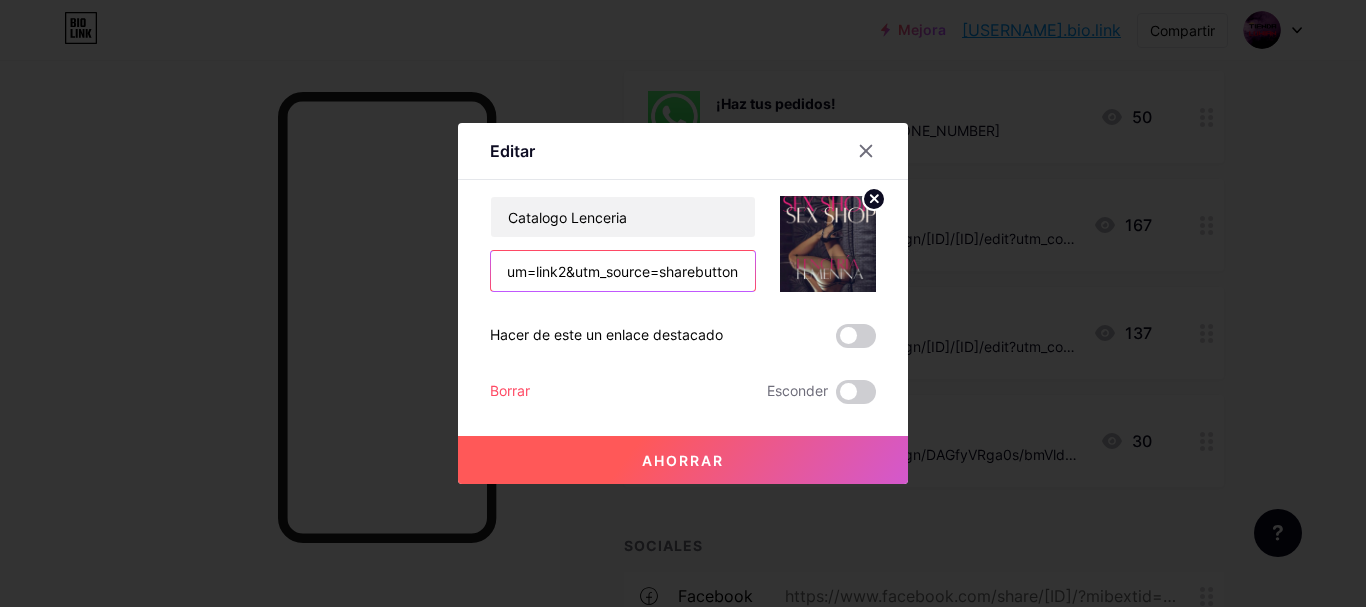 type on "https://www.canva.com/design/[ID]/[ID]/edit?utm_content=[ID]&utm_campaign=designshare&utm_medium=link2&utm_source=sharebutton" 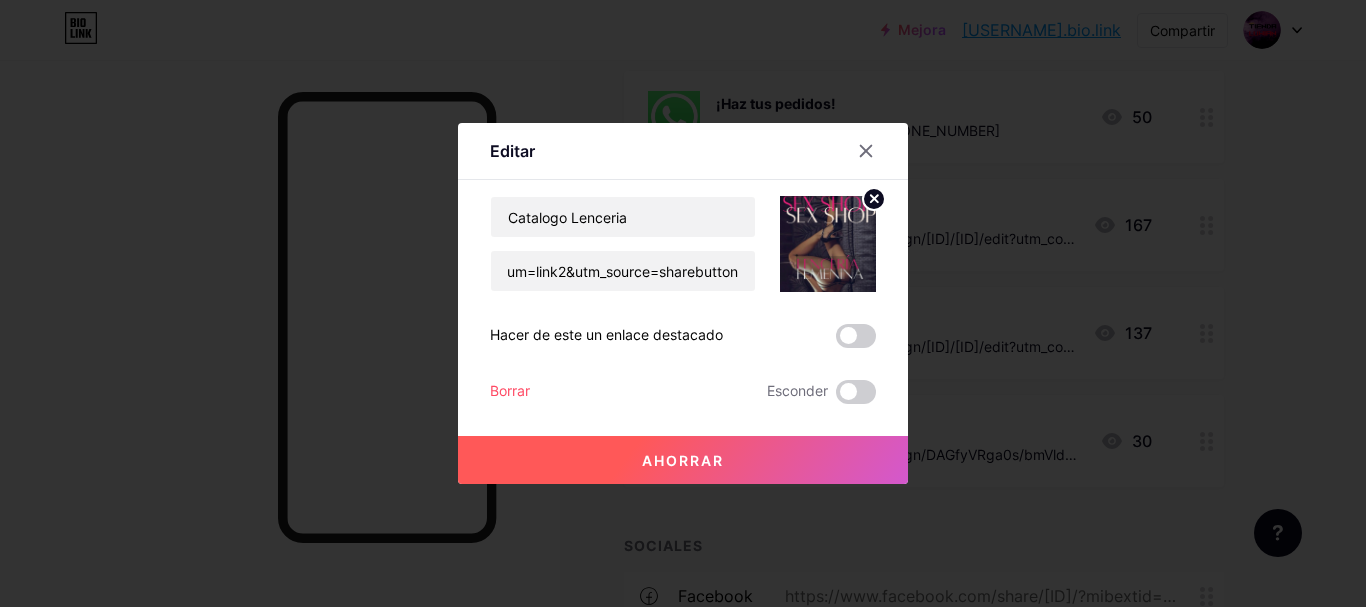 click on "Ahorrar" at bounding box center [683, 460] 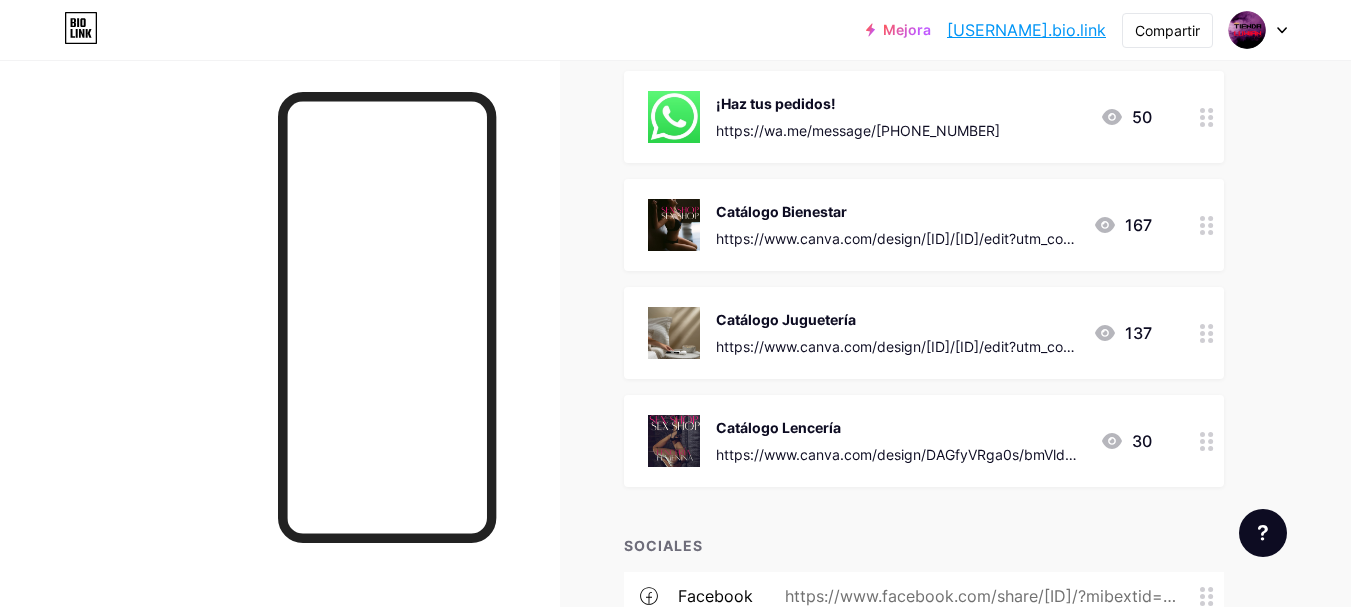 click 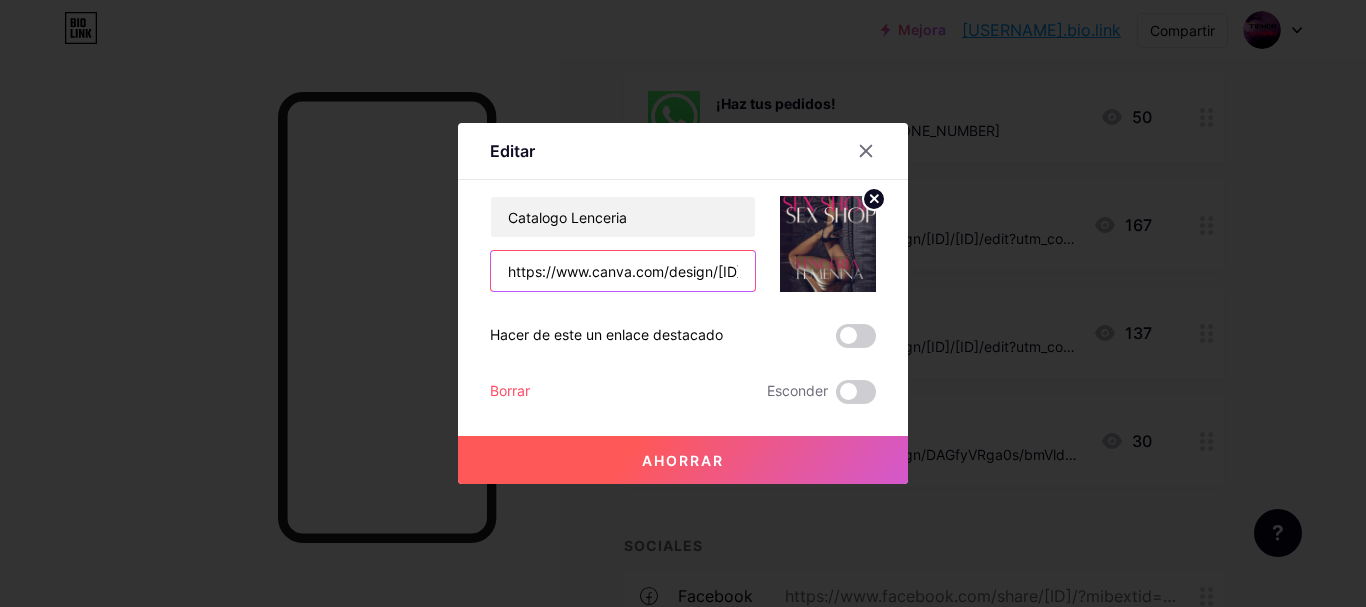 click on "https://www.canva.com/design/[ID]/[ID]/edit?utm_content=[ID]&utm_campaign=designshare&utm_medium=link2&utm_source=sharebutton" at bounding box center (623, 271) 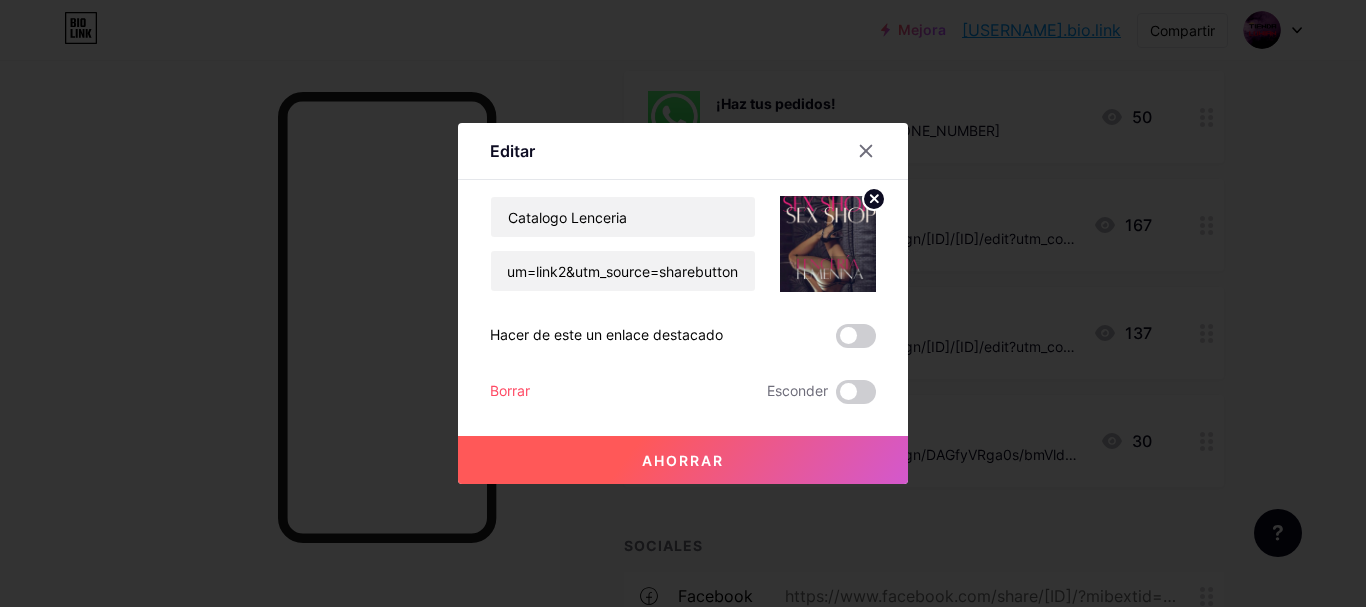 click on "Ahorrar" at bounding box center [683, 460] 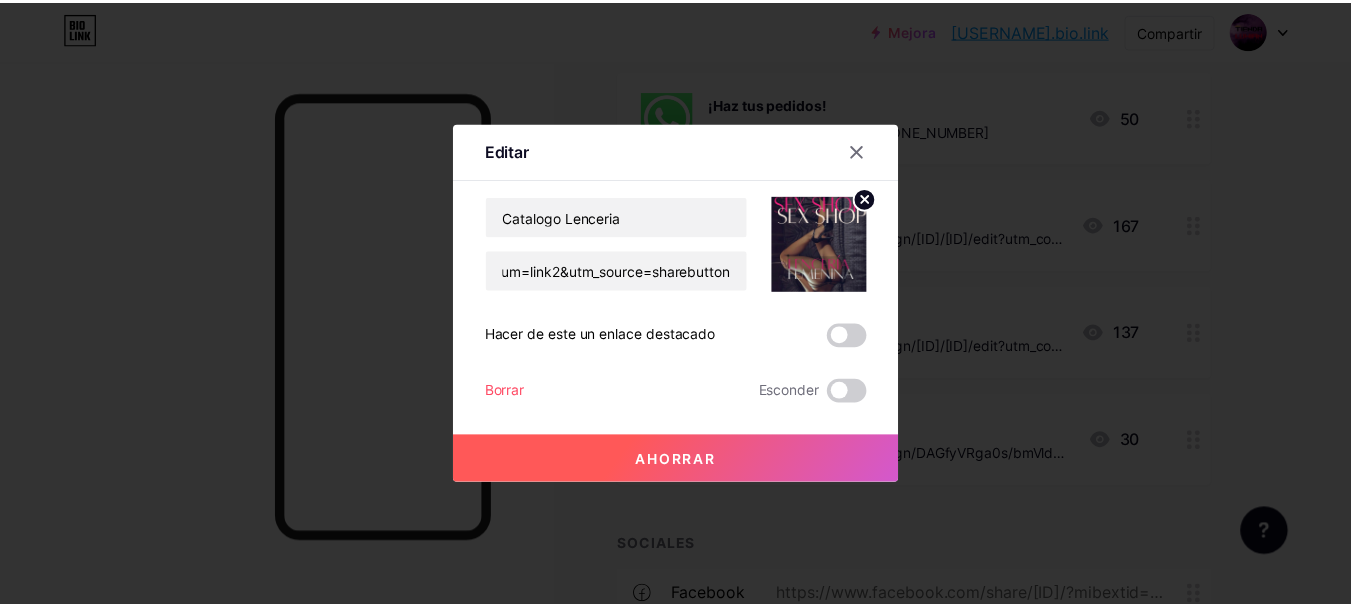scroll, scrollTop: 0, scrollLeft: 0, axis: both 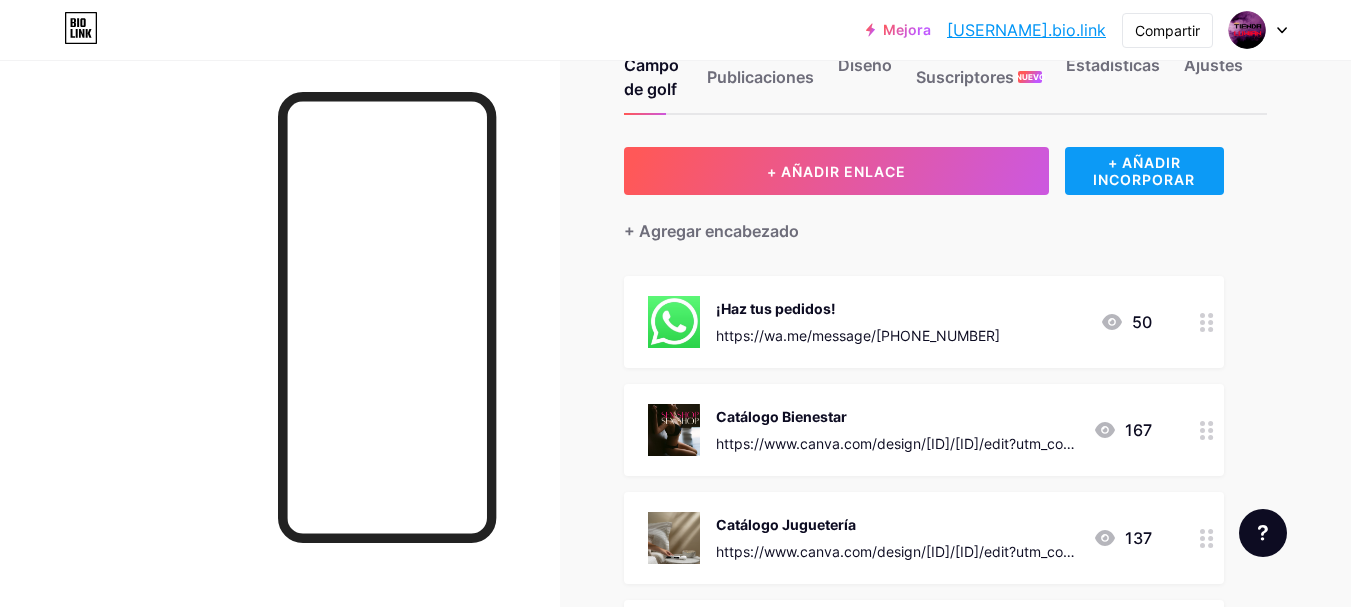 click on "+ AÑADIR INCORPORAR" at bounding box center (1144, 171) 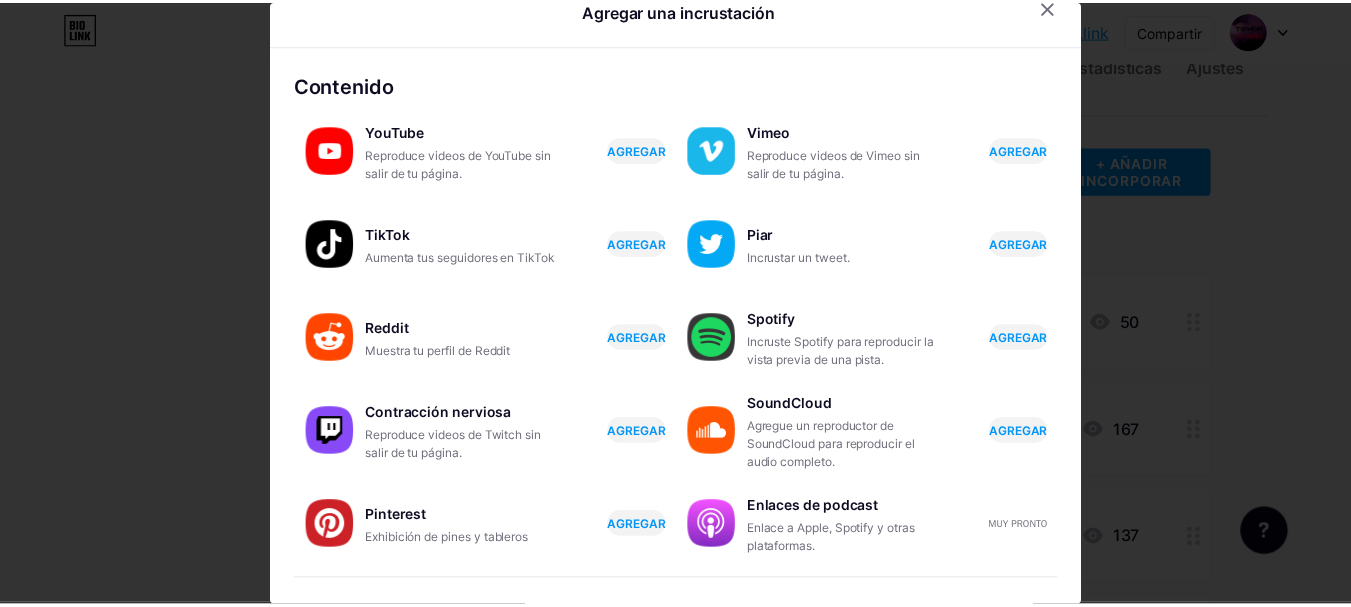 scroll, scrollTop: 0, scrollLeft: 0, axis: both 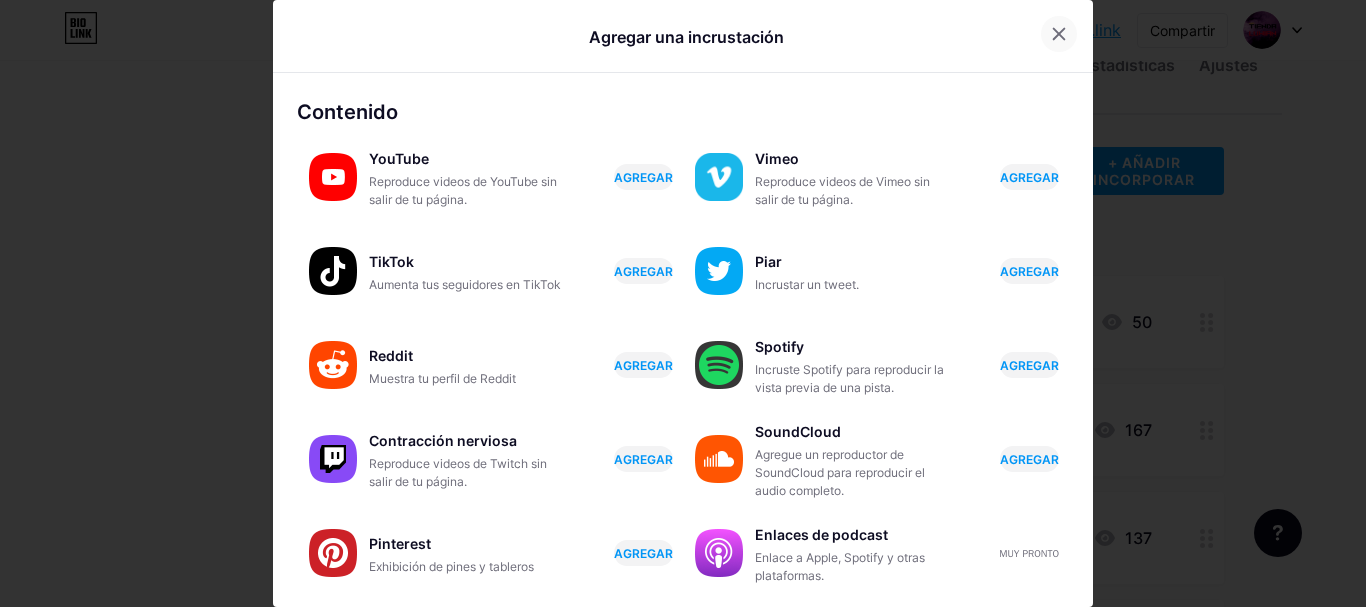 click 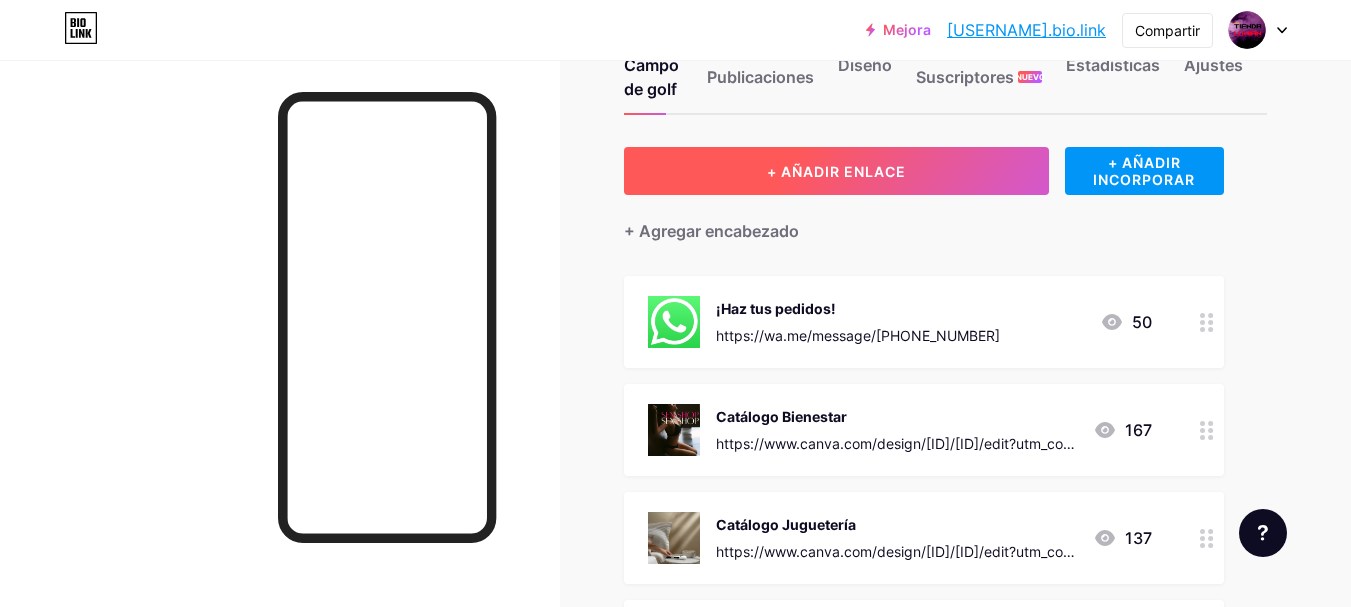 click on "+ AÑADIR ENLACE" at bounding box center [836, 171] 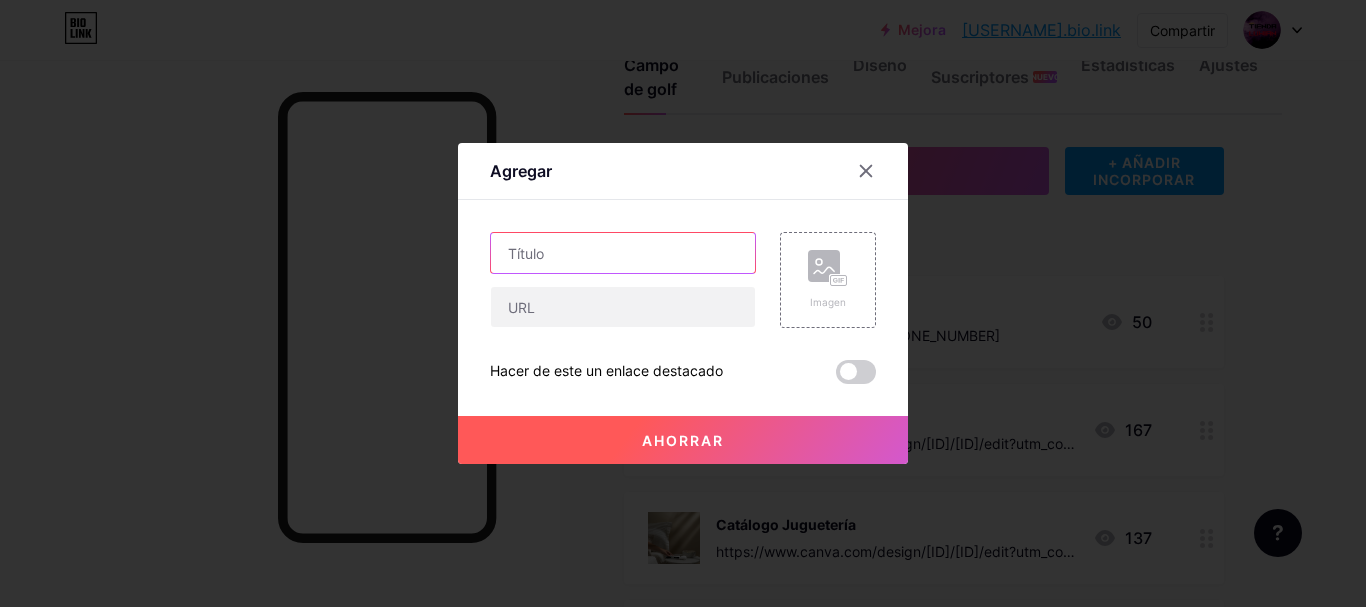 click at bounding box center (623, 253) 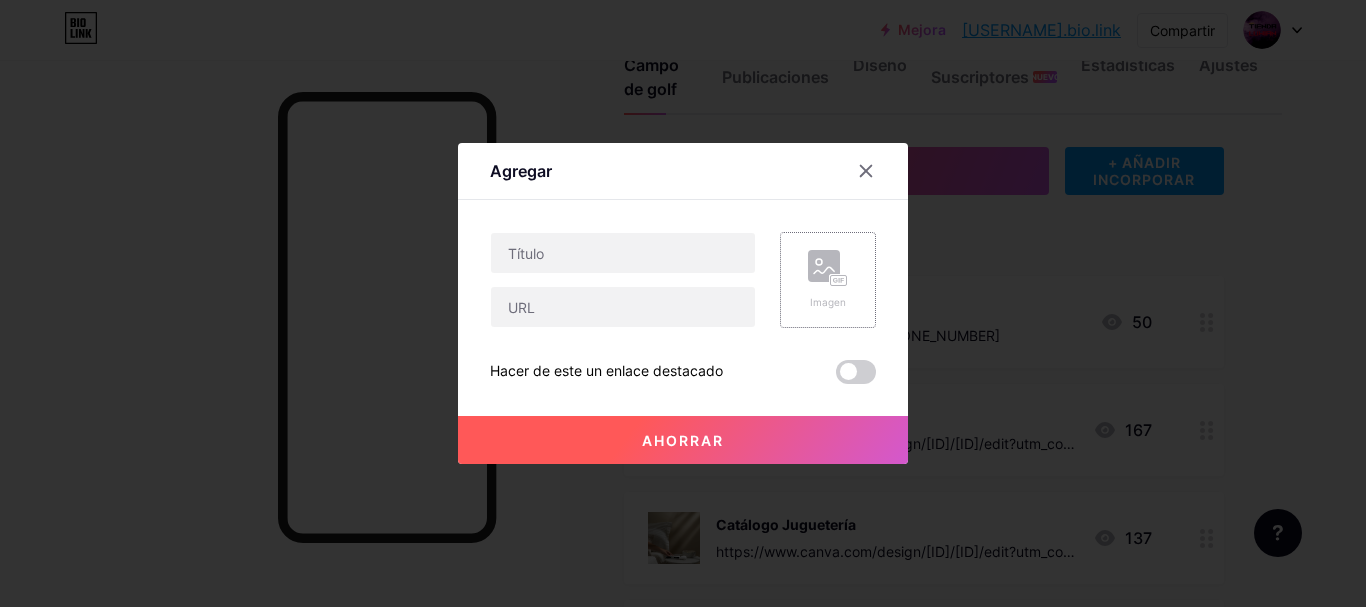click 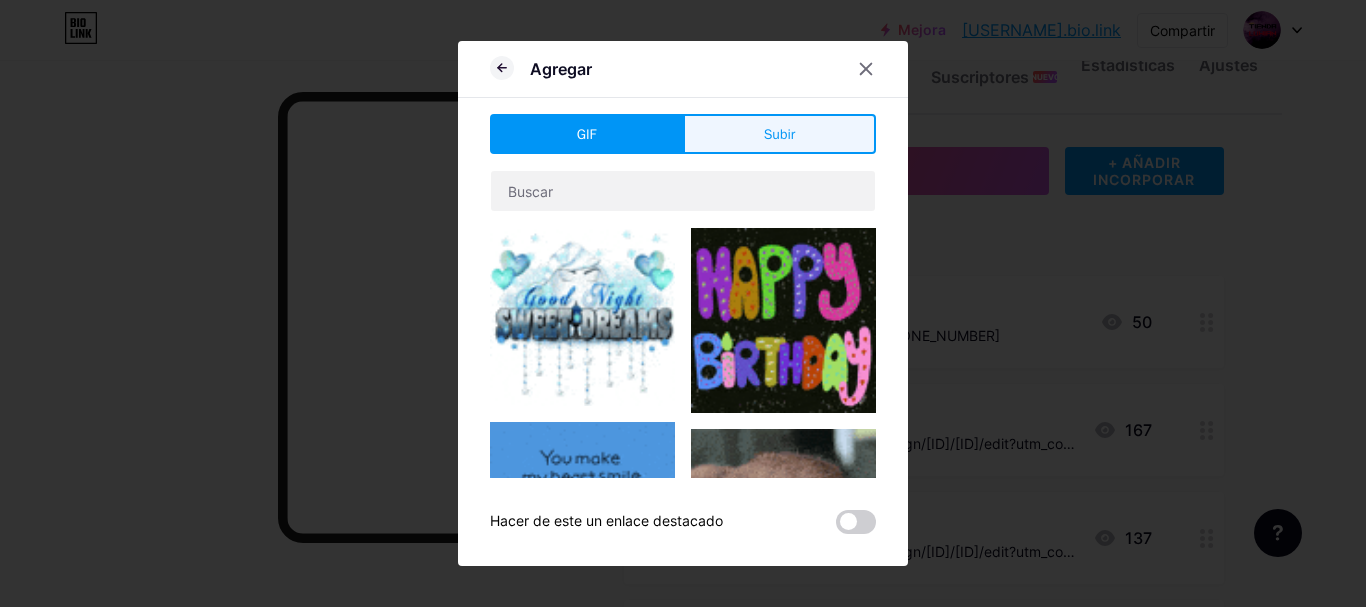 click on "Subir" at bounding box center (779, 134) 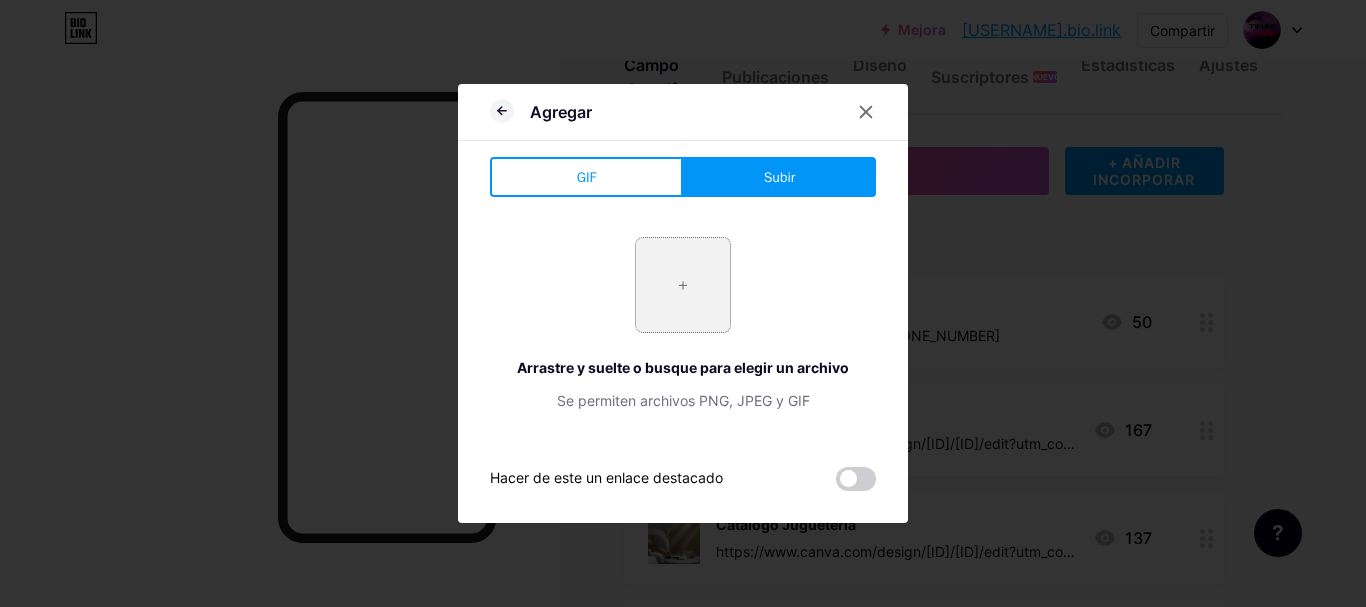 click at bounding box center [683, 285] 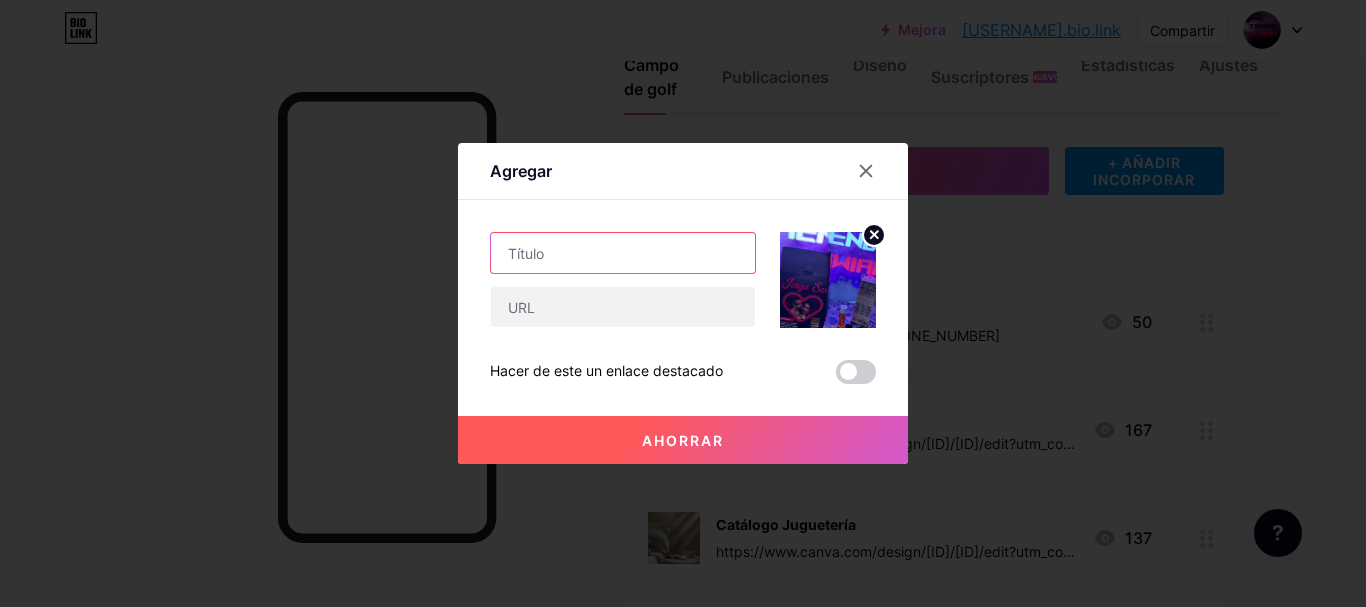 click at bounding box center [623, 253] 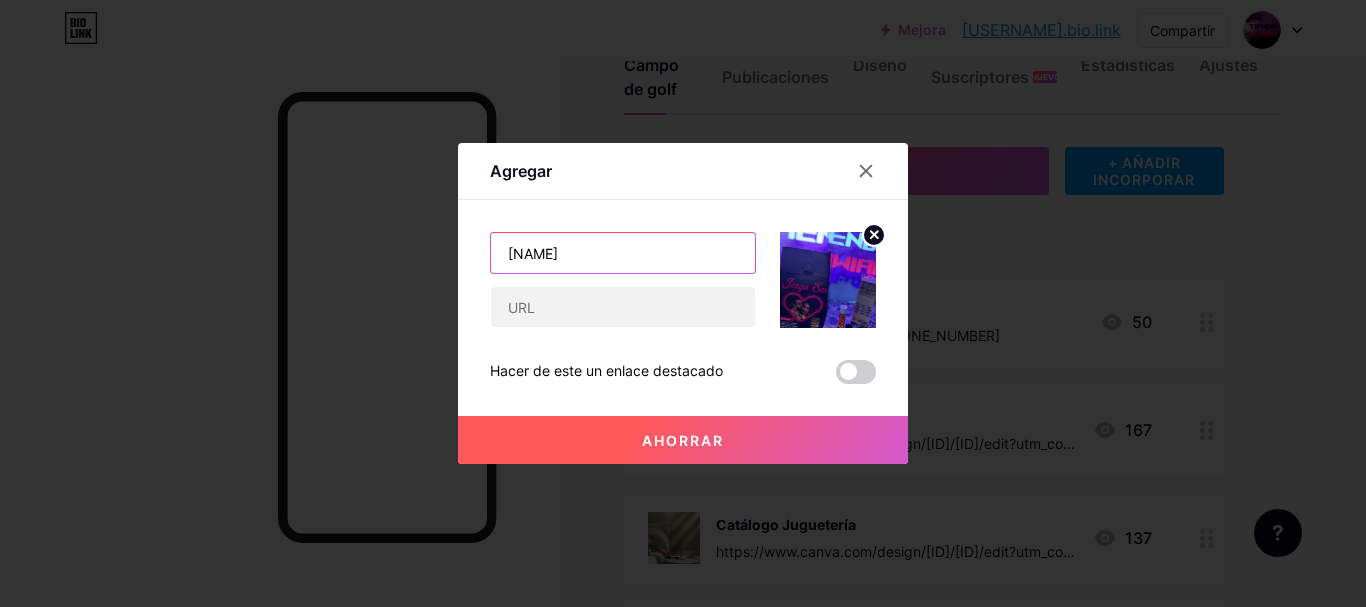 type on "Jenga Erotico" 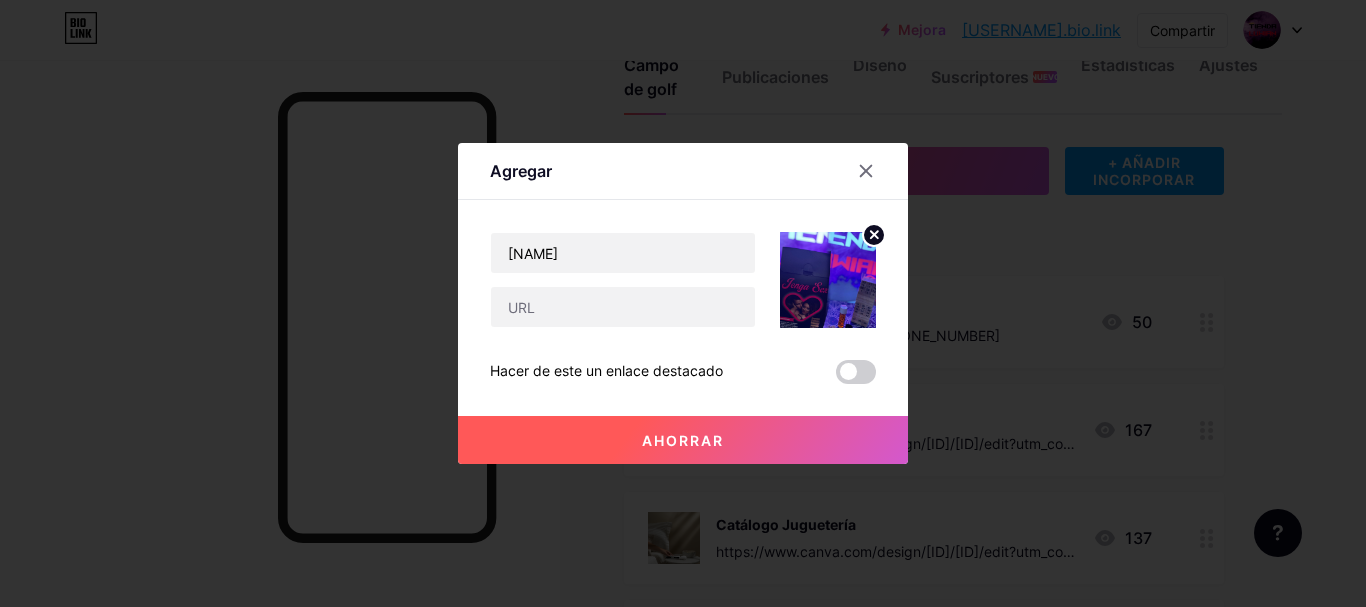 click on "Ahorrar" at bounding box center [683, 440] 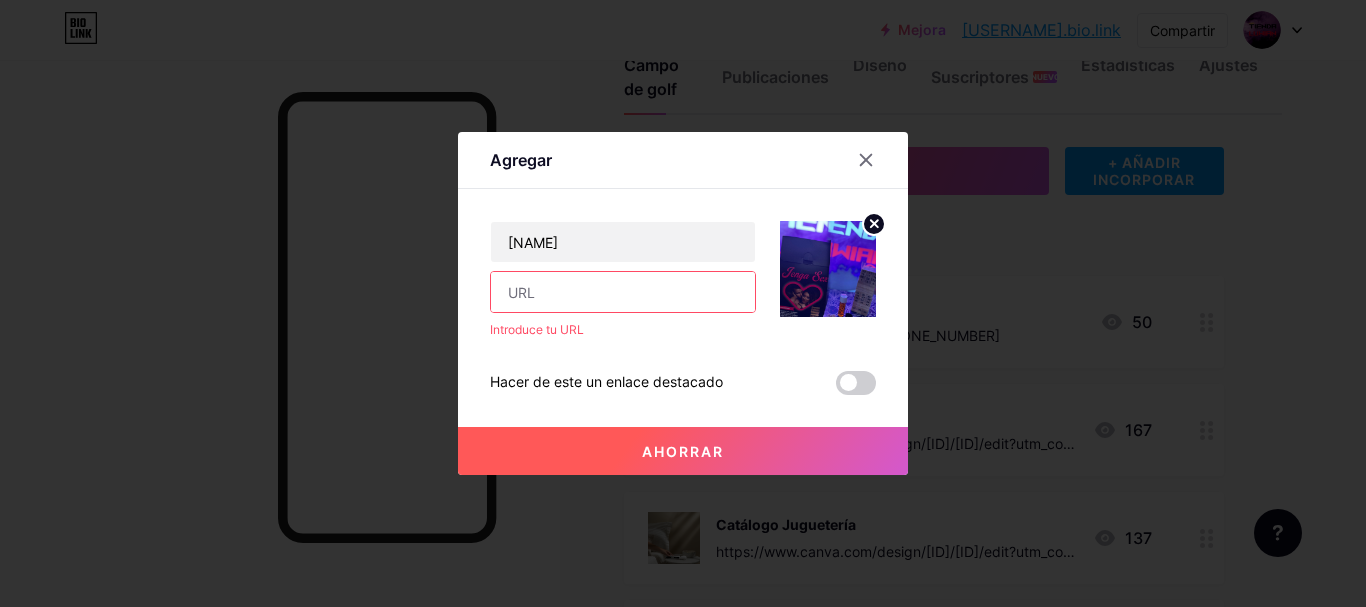 click at bounding box center [623, 292] 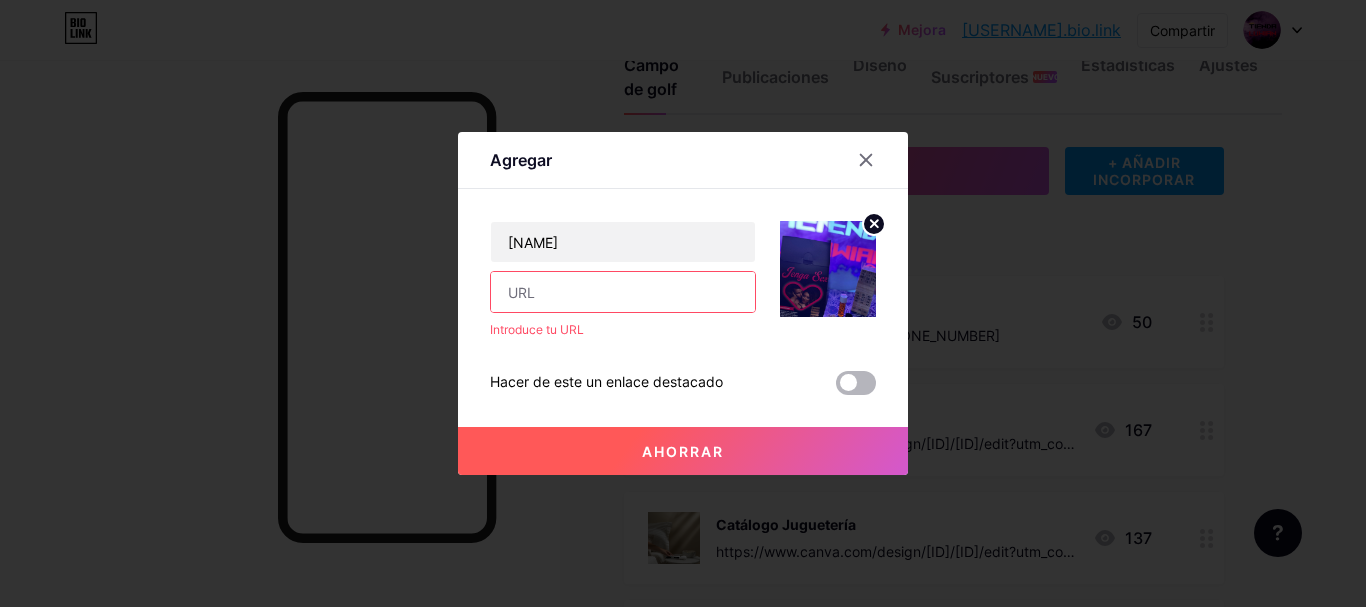 click at bounding box center (856, 383) 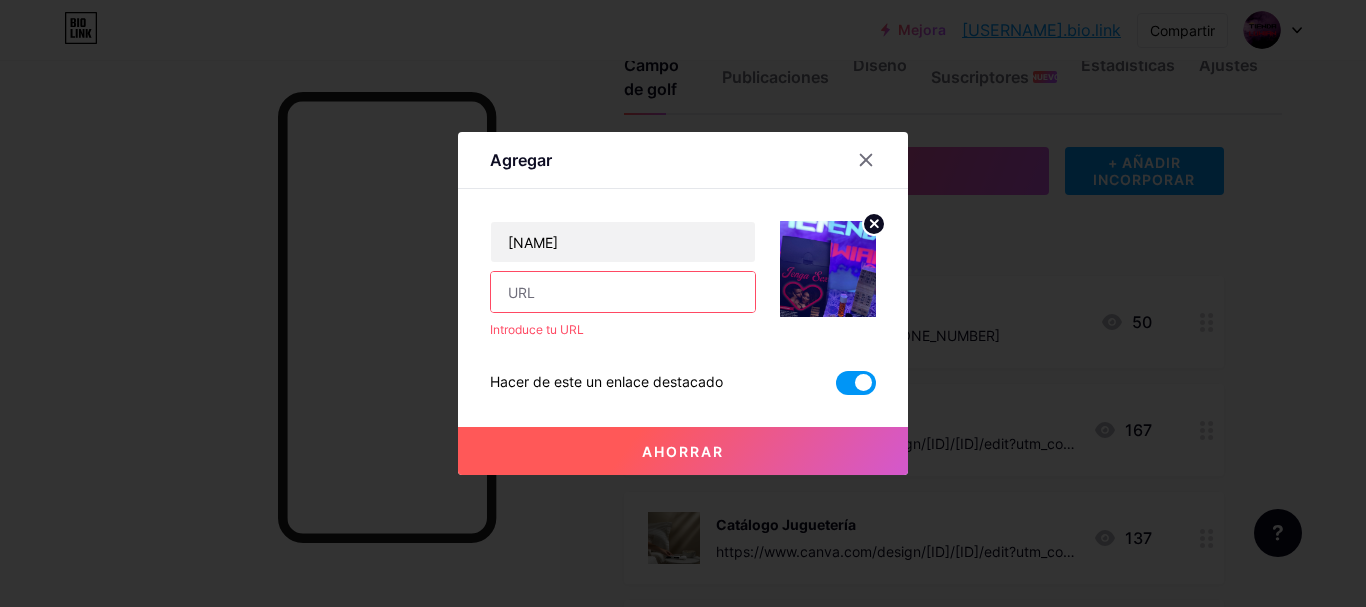 click on "Ahorrar" at bounding box center [683, 451] 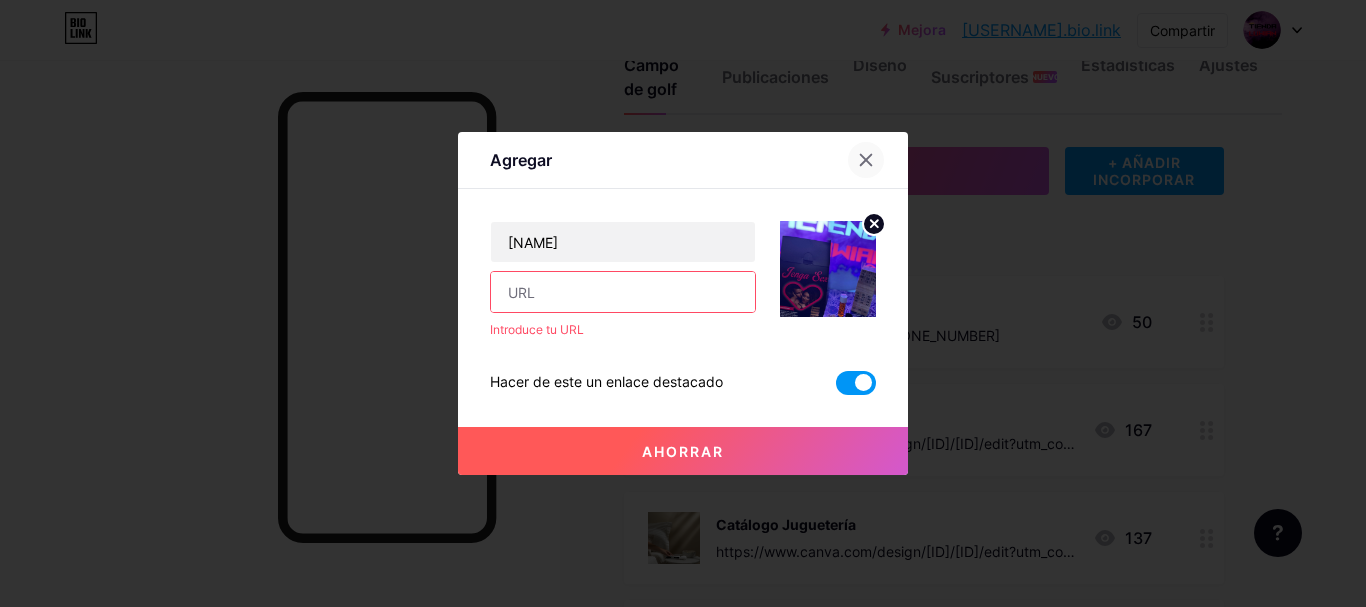 click 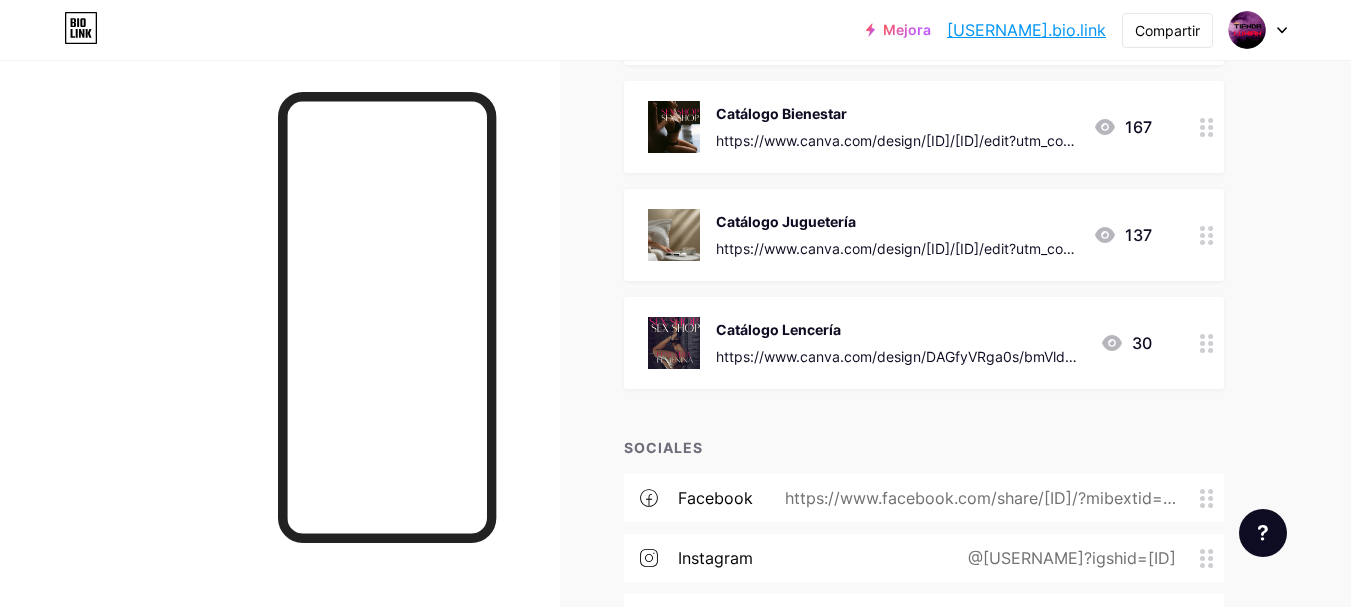 scroll, scrollTop: 0, scrollLeft: 0, axis: both 